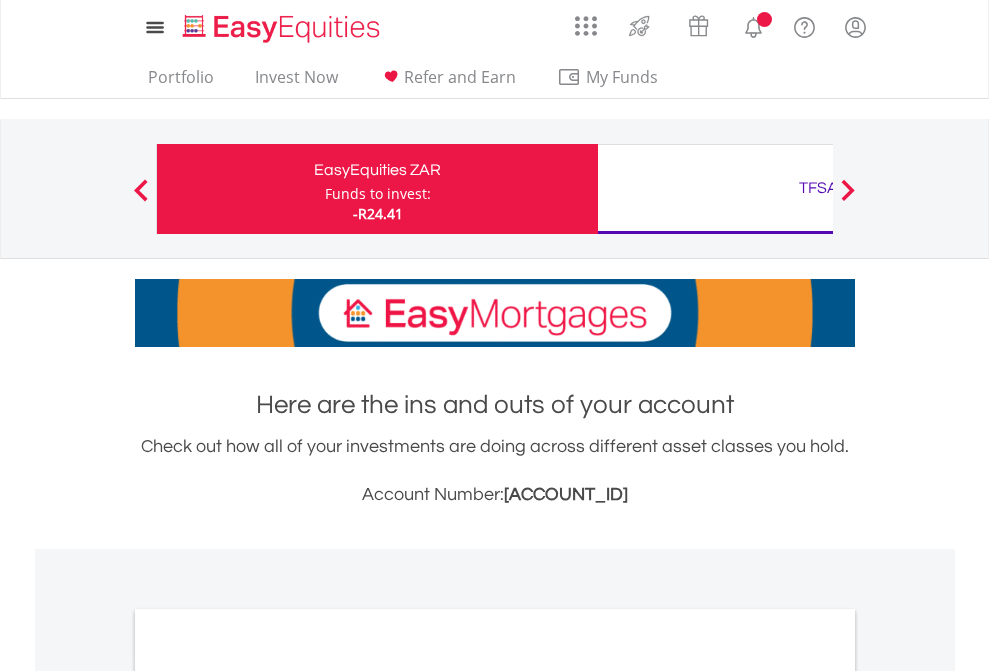 scroll, scrollTop: 0, scrollLeft: 0, axis: both 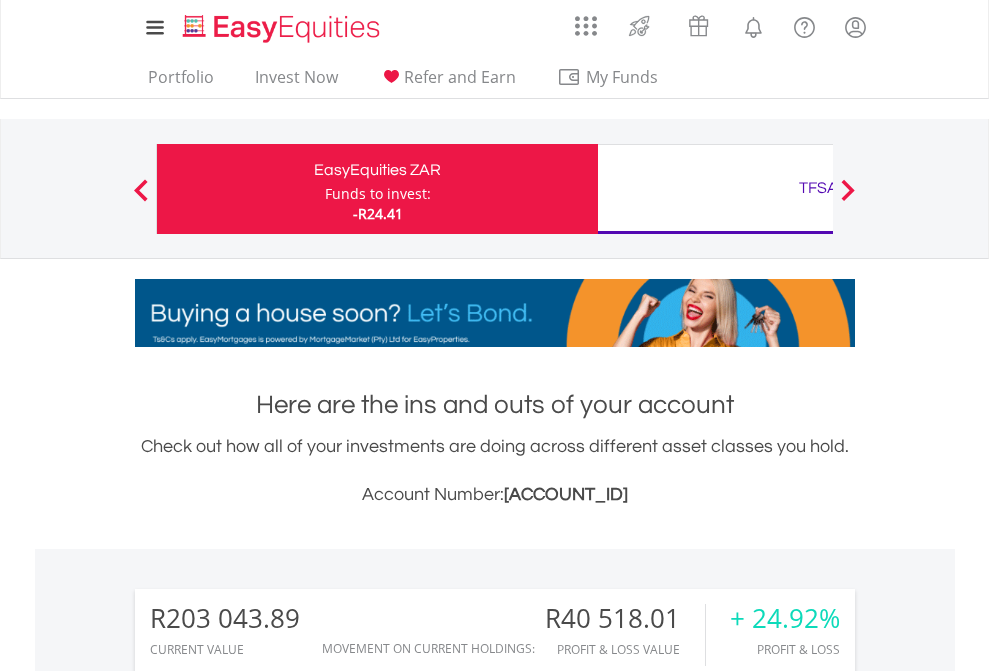 click on "Funds to invest:" at bounding box center [378, 194] 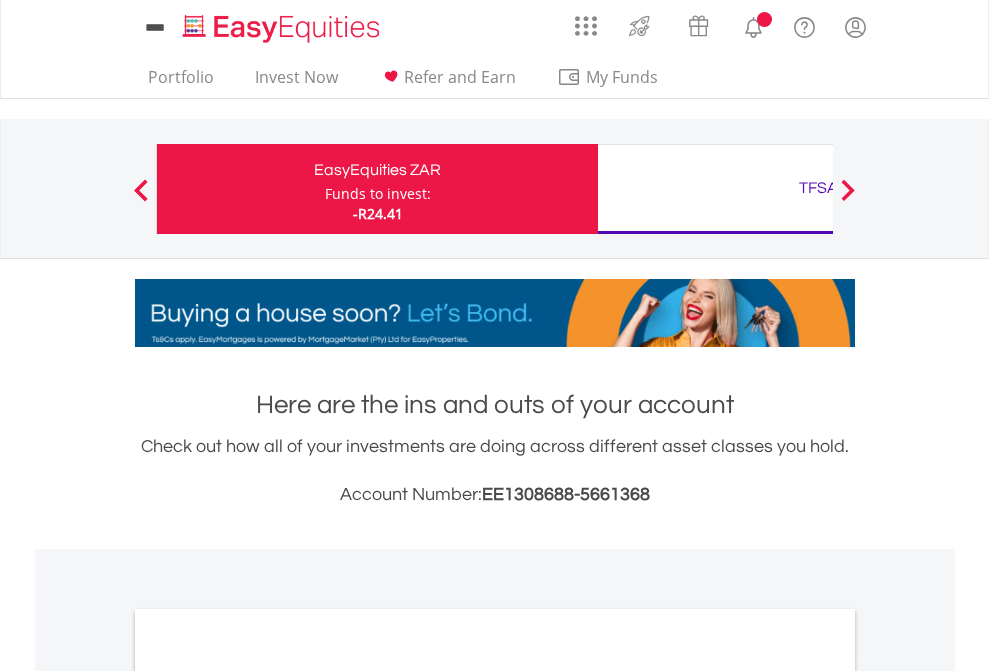 scroll, scrollTop: 0, scrollLeft: 0, axis: both 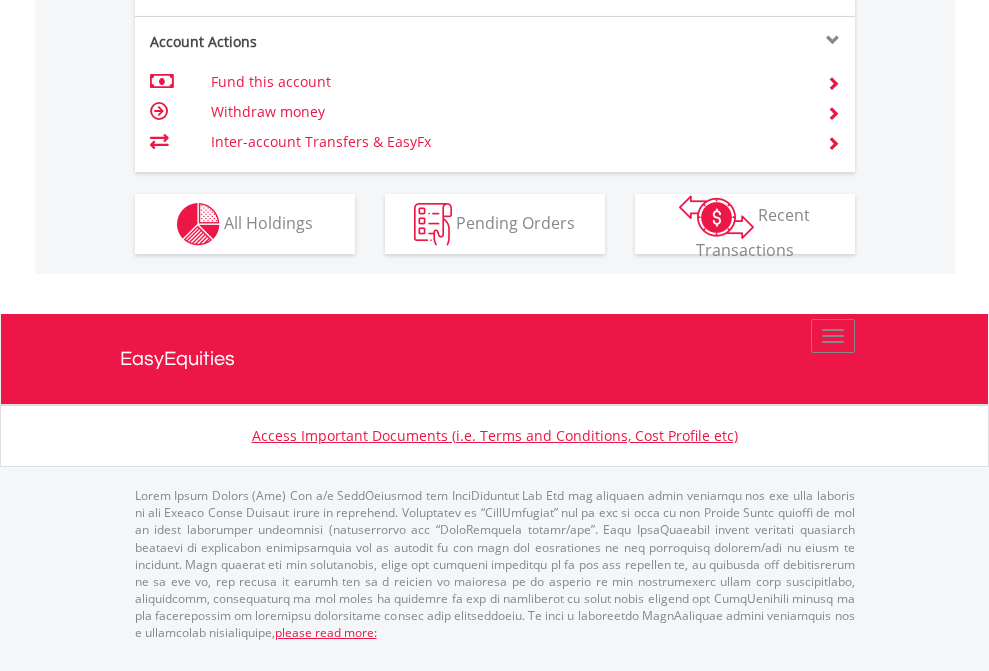 click on "Investment types" at bounding box center [706, -337] 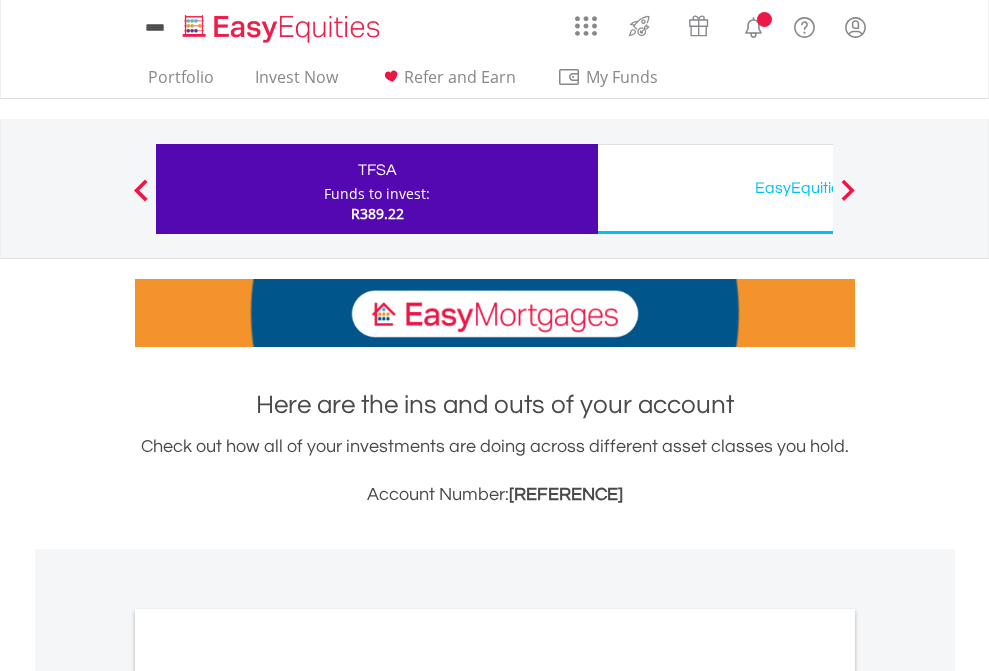 scroll, scrollTop: 0, scrollLeft: 0, axis: both 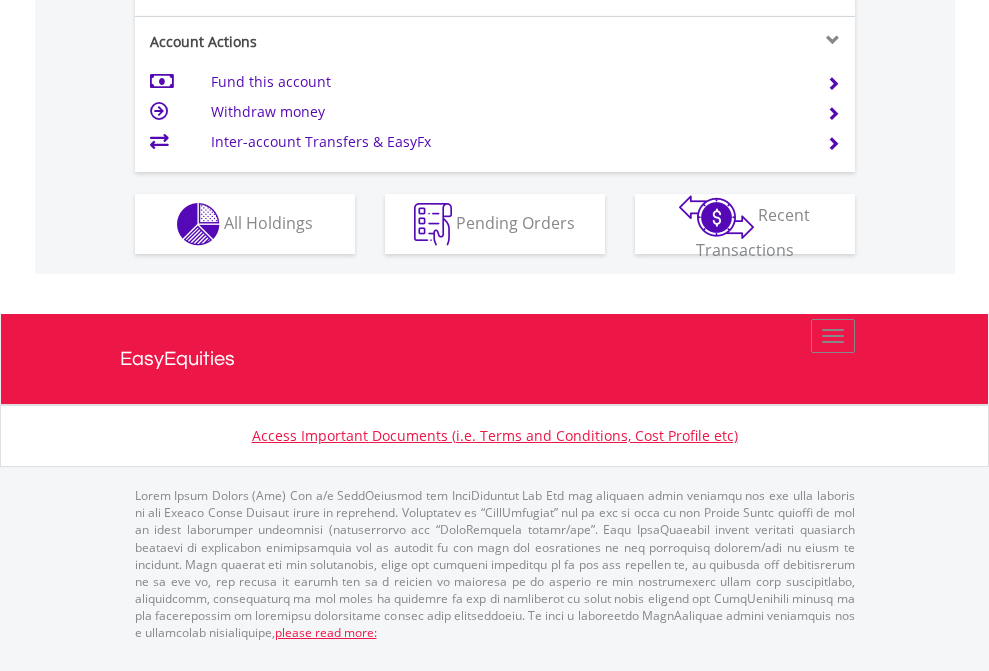 click on "Investment types" at bounding box center [706, -337] 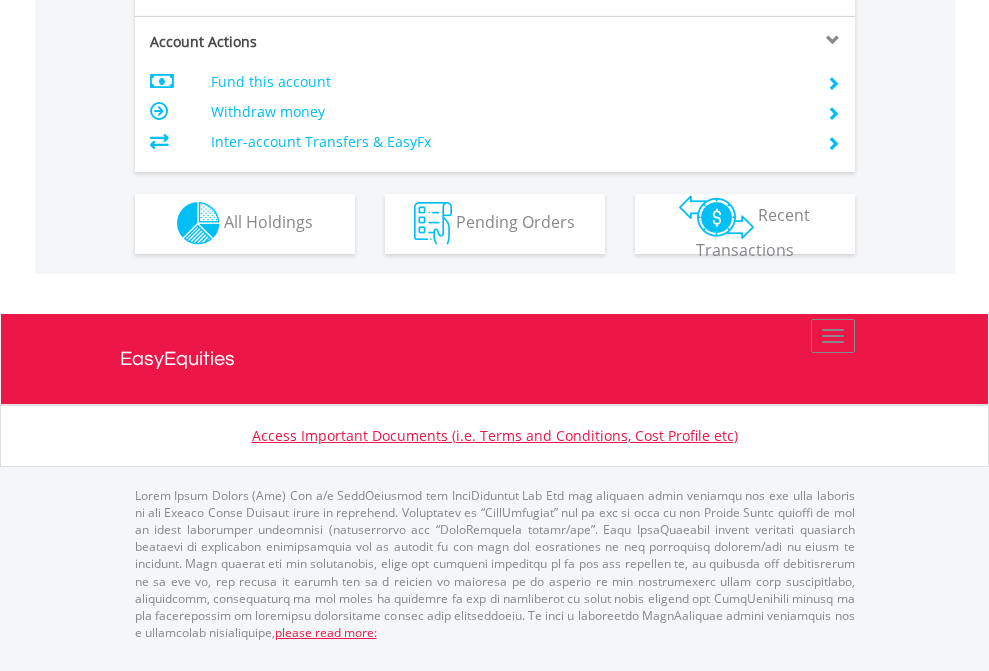 scroll, scrollTop: 1870, scrollLeft: 0, axis: vertical 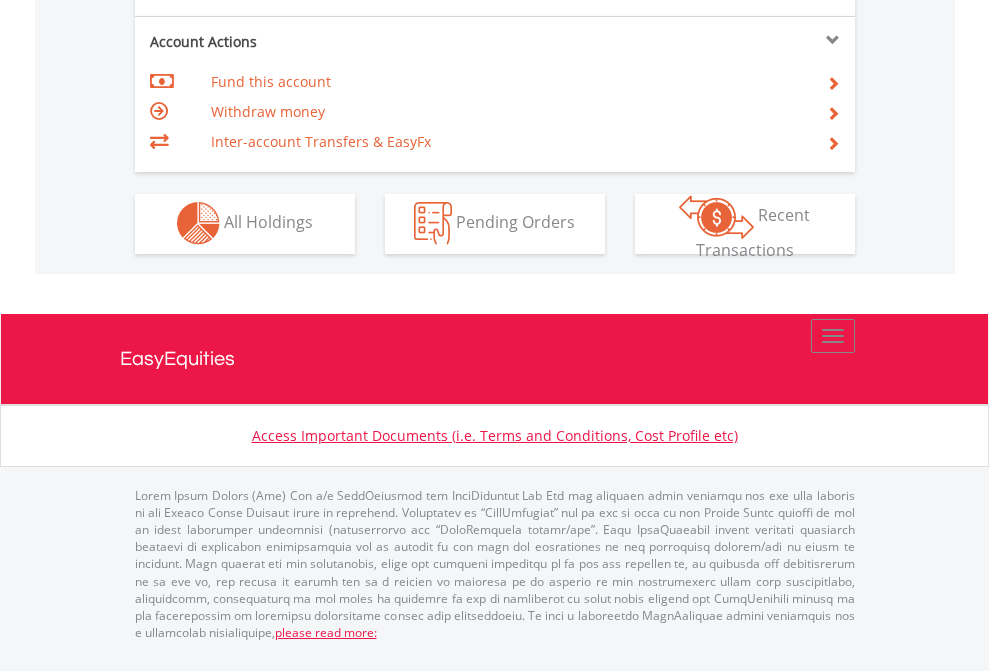 click on "Investment types" at bounding box center (706, -353) 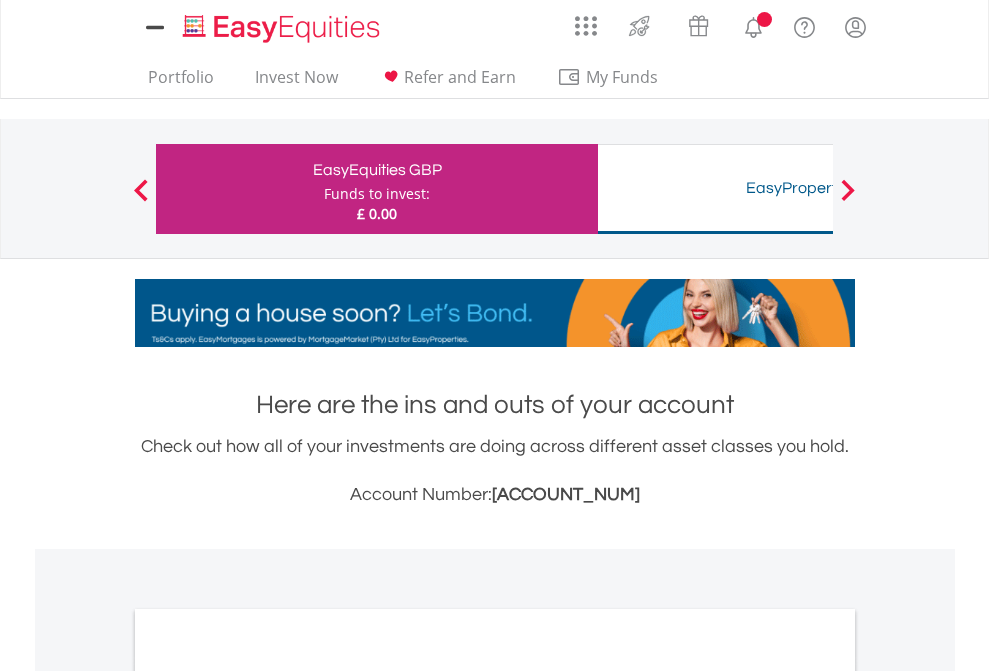 scroll, scrollTop: 0, scrollLeft: 0, axis: both 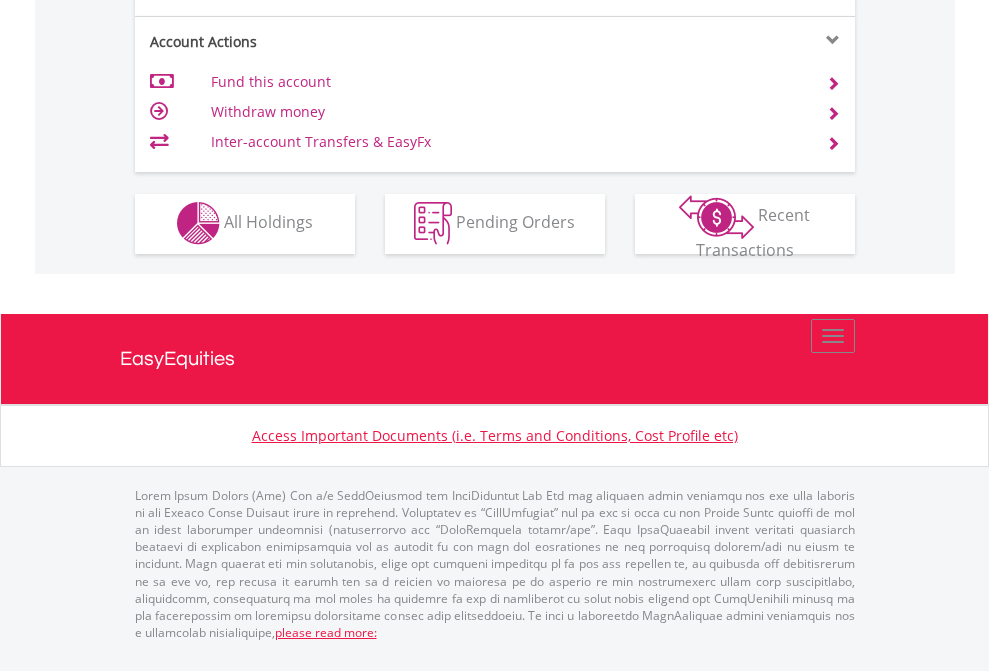click on "Investment types" at bounding box center [706, -353] 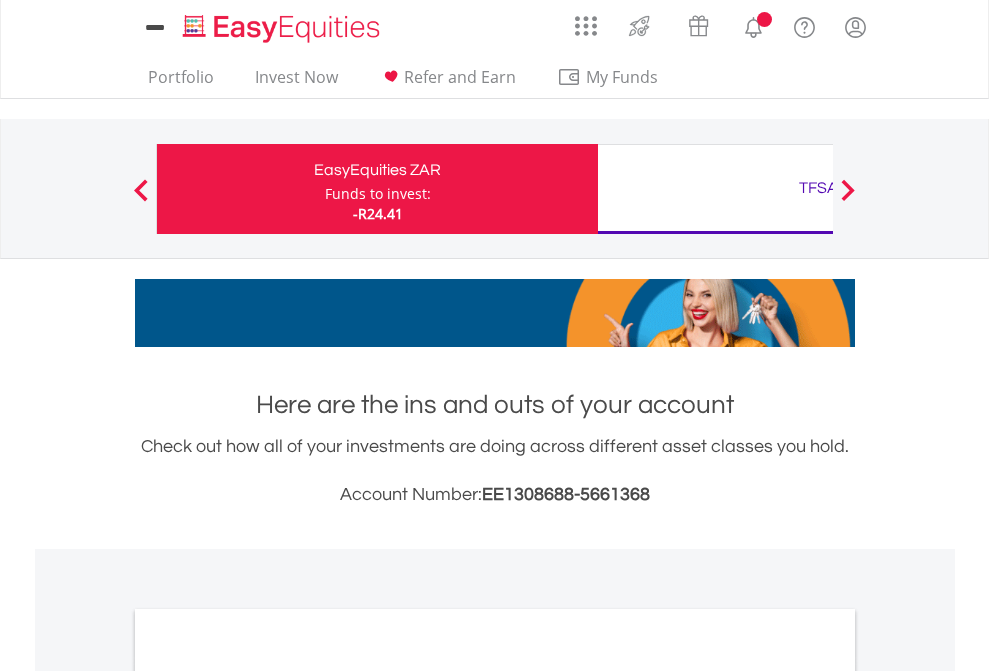 scroll, scrollTop: 0, scrollLeft: 0, axis: both 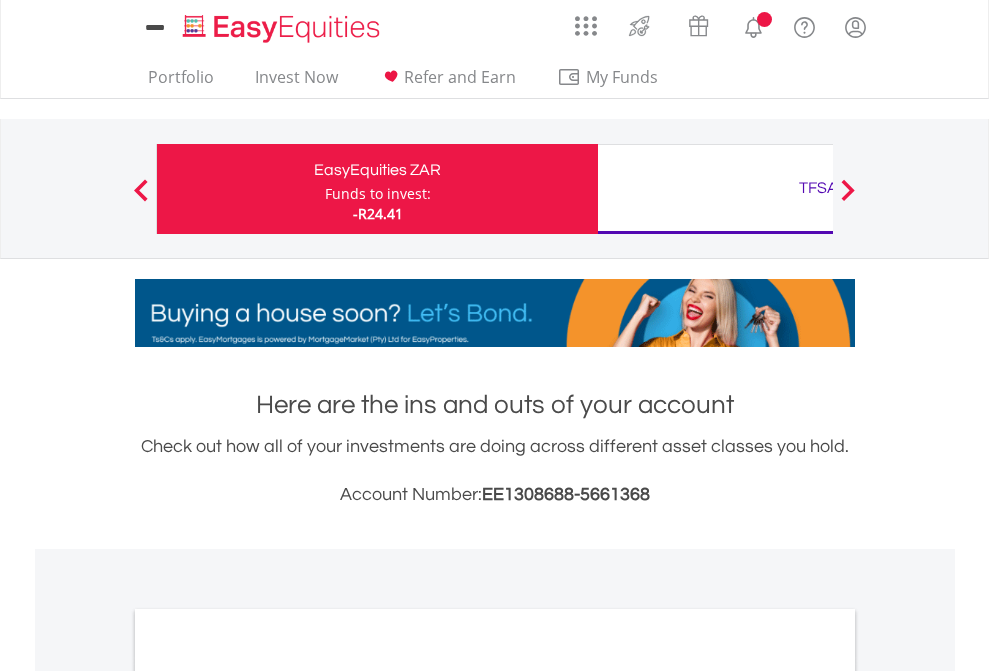 click on "All Holdings" at bounding box center (268, 1096) 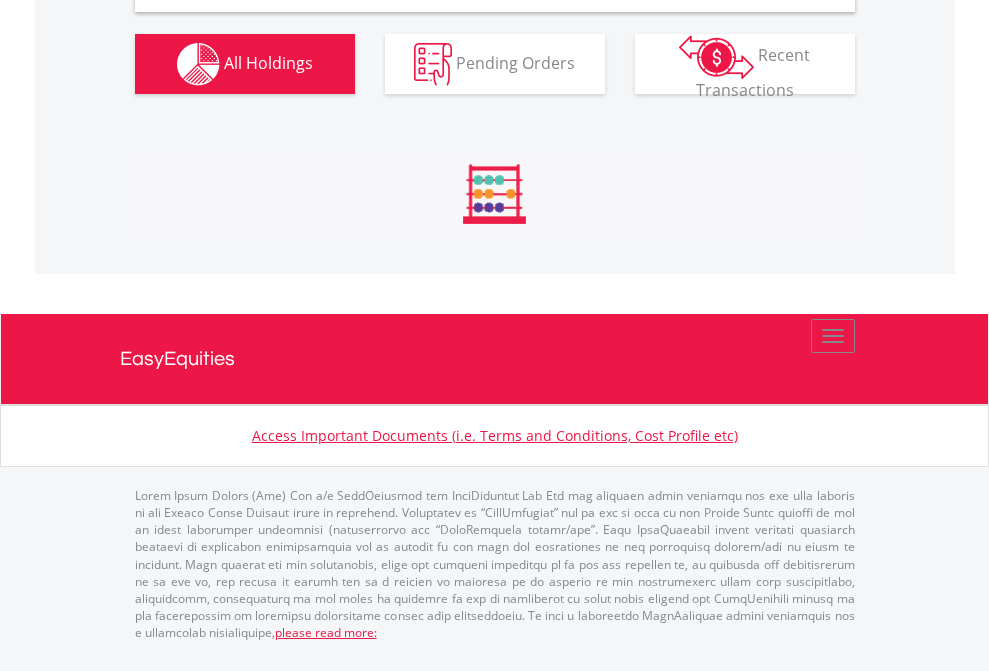 scroll, scrollTop: 1933, scrollLeft: 0, axis: vertical 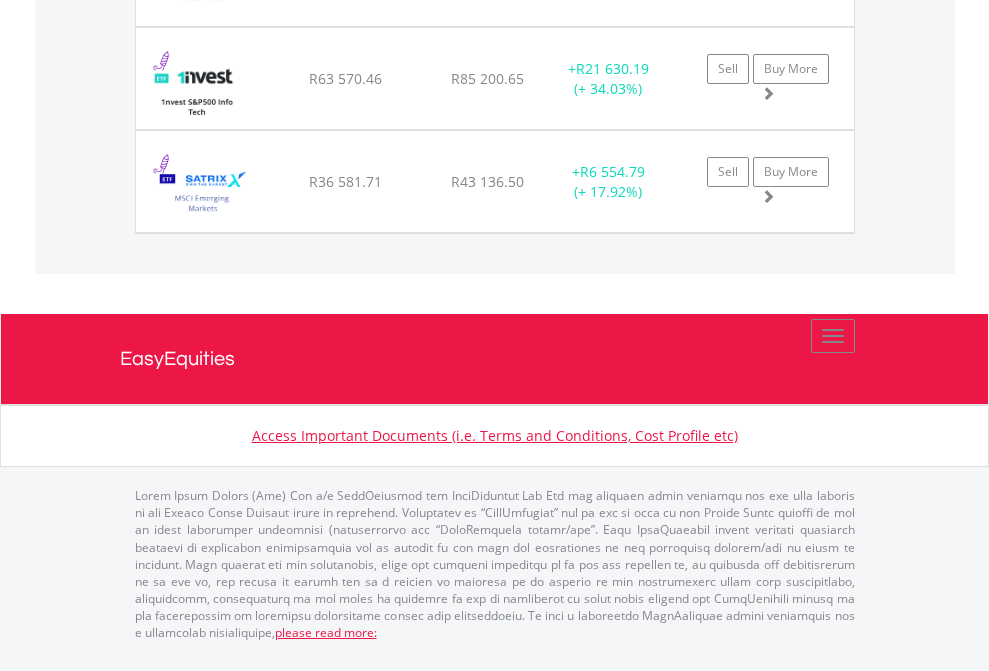 click on "TFSA" at bounding box center [818, -1174] 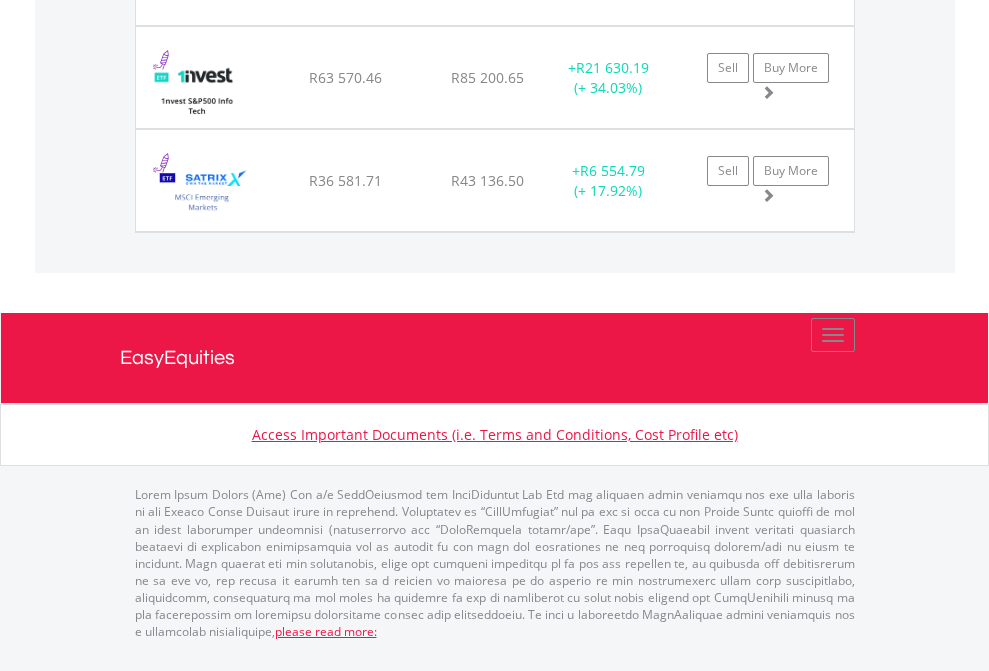 scroll, scrollTop: 144, scrollLeft: 0, axis: vertical 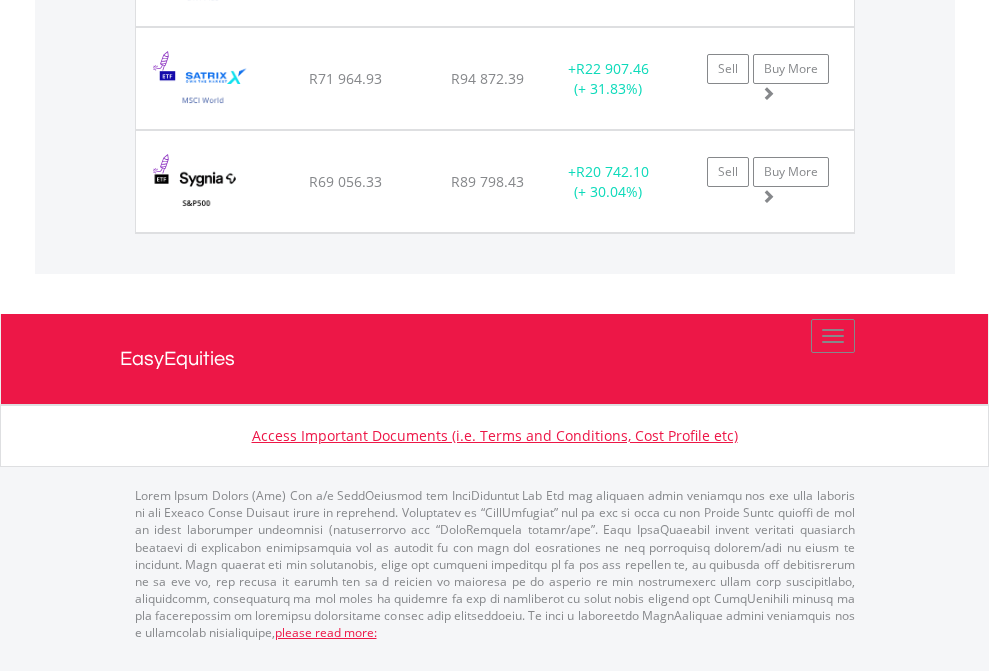 click on "EasyEquities USD" at bounding box center [818, -1174] 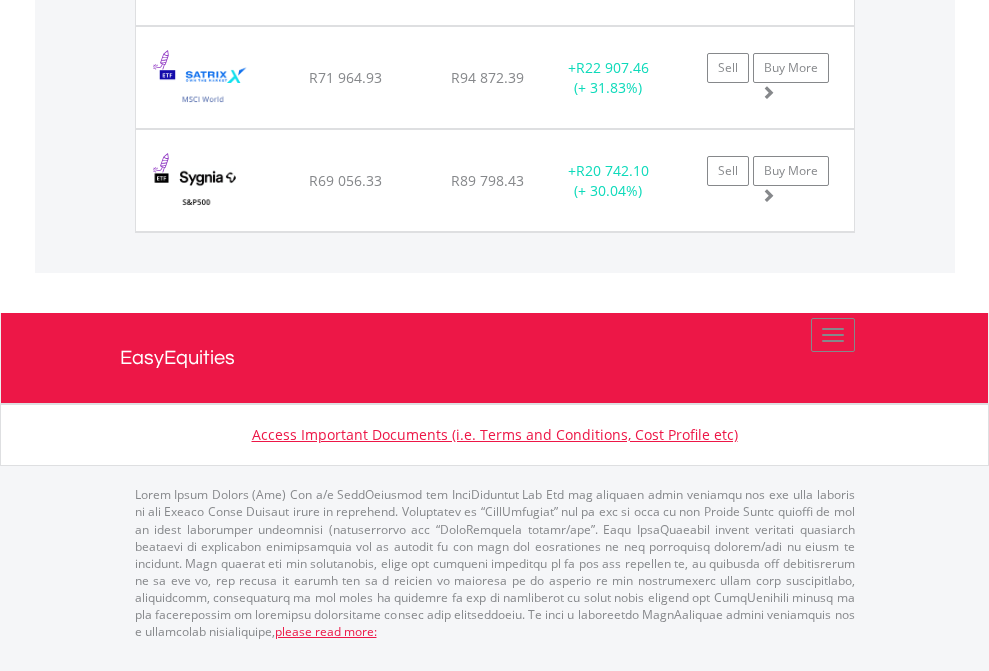 scroll, scrollTop: 144, scrollLeft: 0, axis: vertical 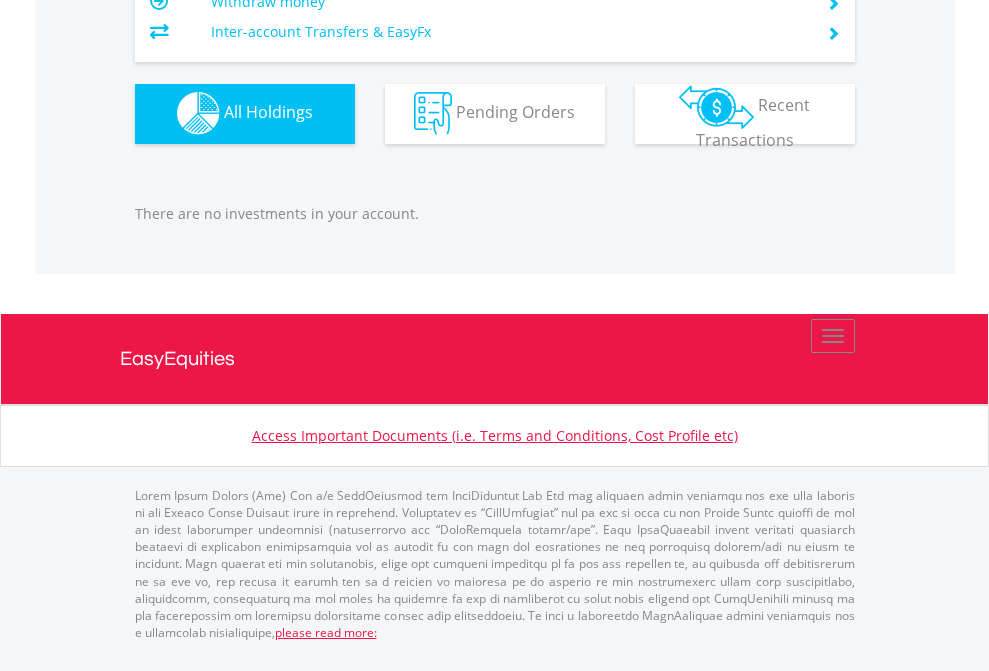 click on "EasyEquities EUR" at bounding box center [818, -1142] 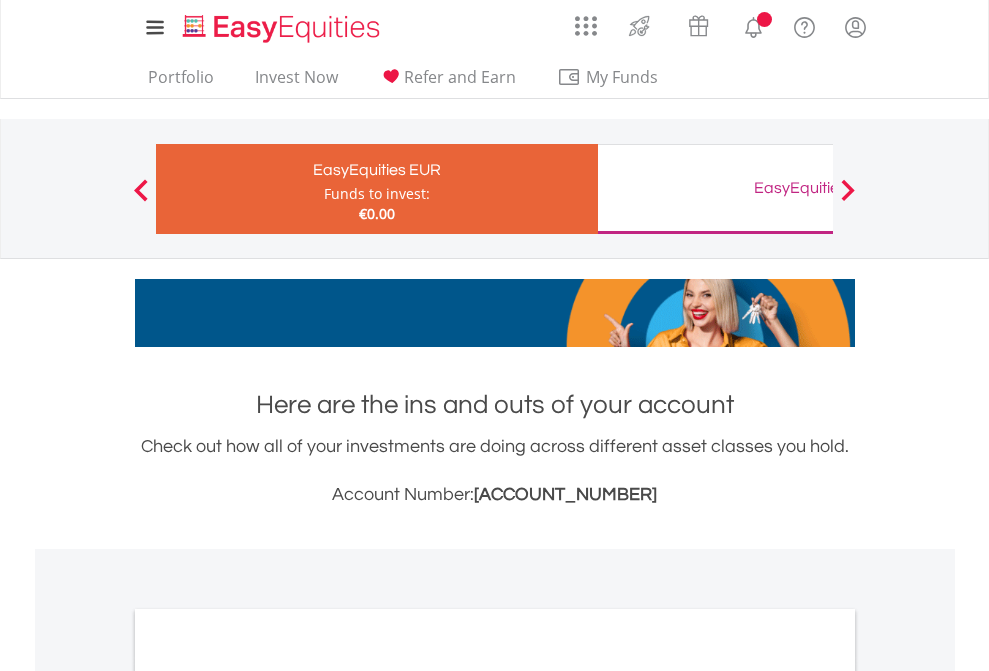 scroll, scrollTop: 1202, scrollLeft: 0, axis: vertical 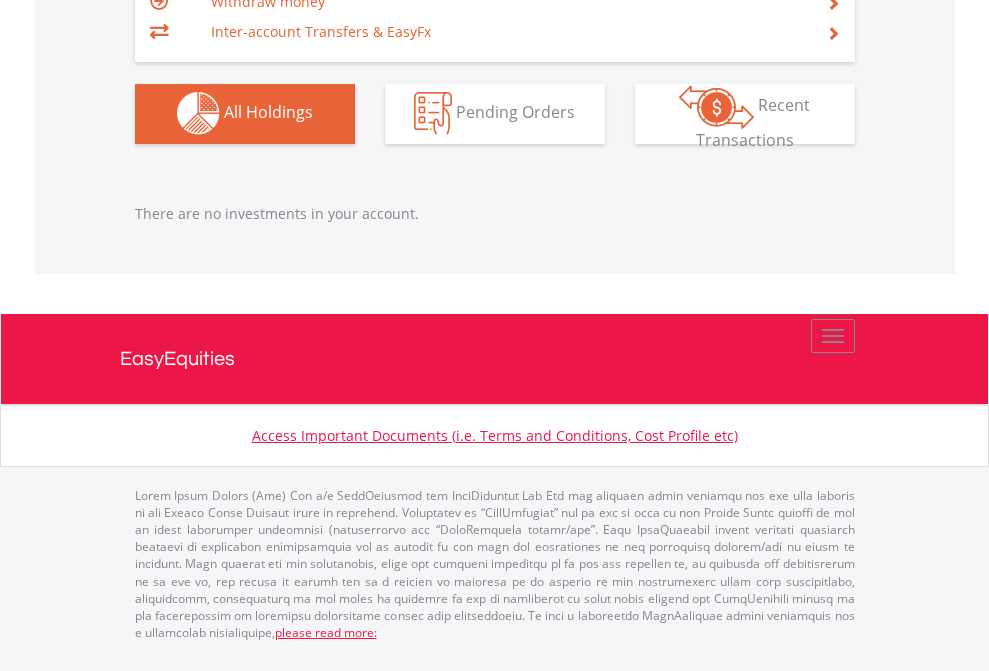 click on "EasyEquities GBP" at bounding box center (818, -1142) 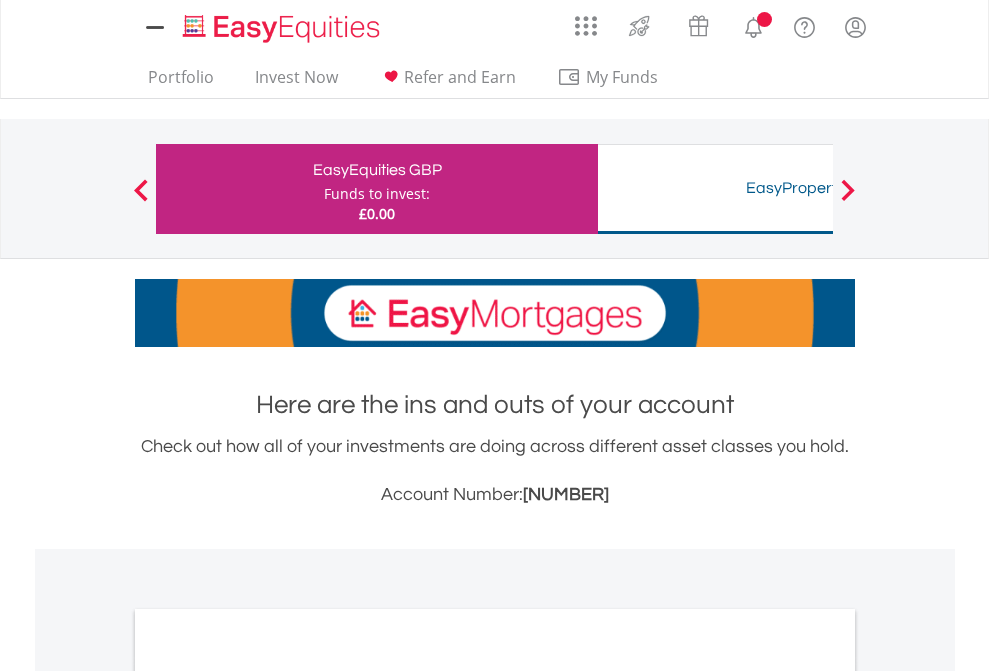 scroll, scrollTop: 0, scrollLeft: 0, axis: both 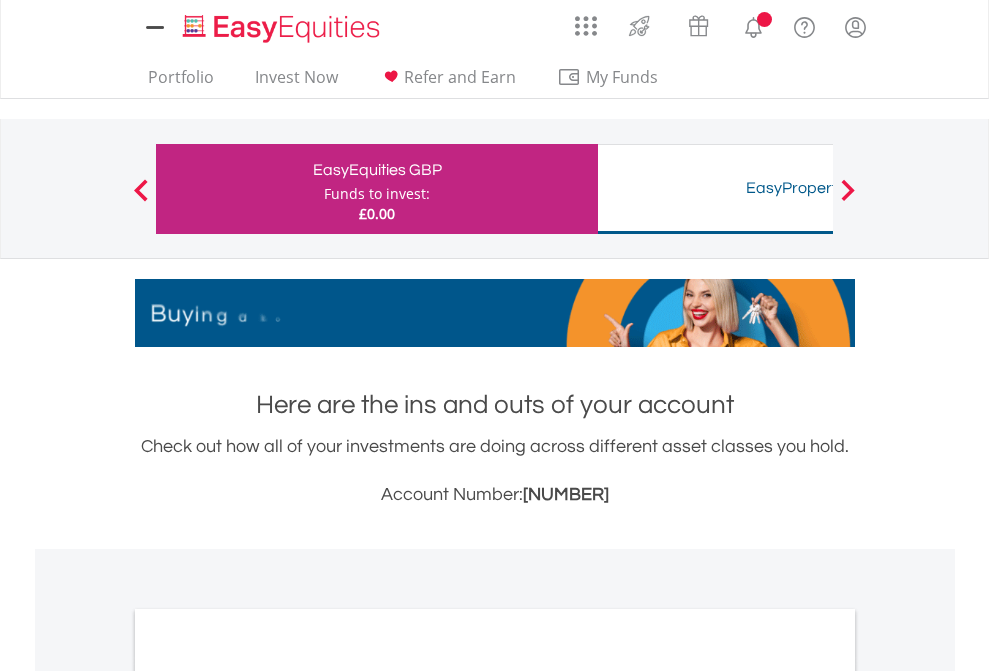 click on "All Holdings" at bounding box center [268, 1096] 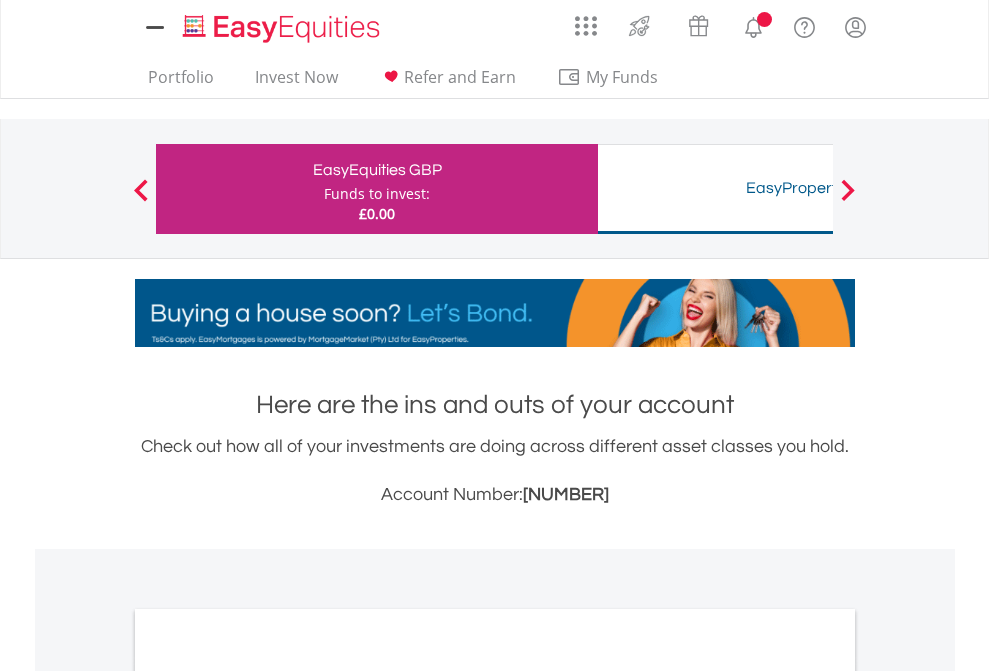 scroll, scrollTop: 1486, scrollLeft: 0, axis: vertical 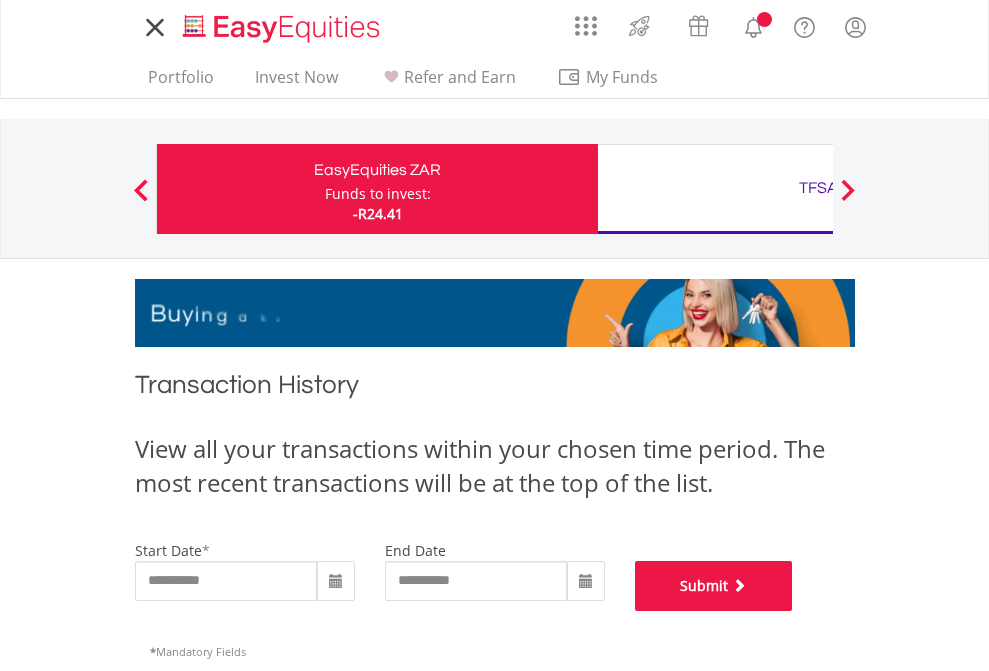 click on "Submit" at bounding box center [714, 586] 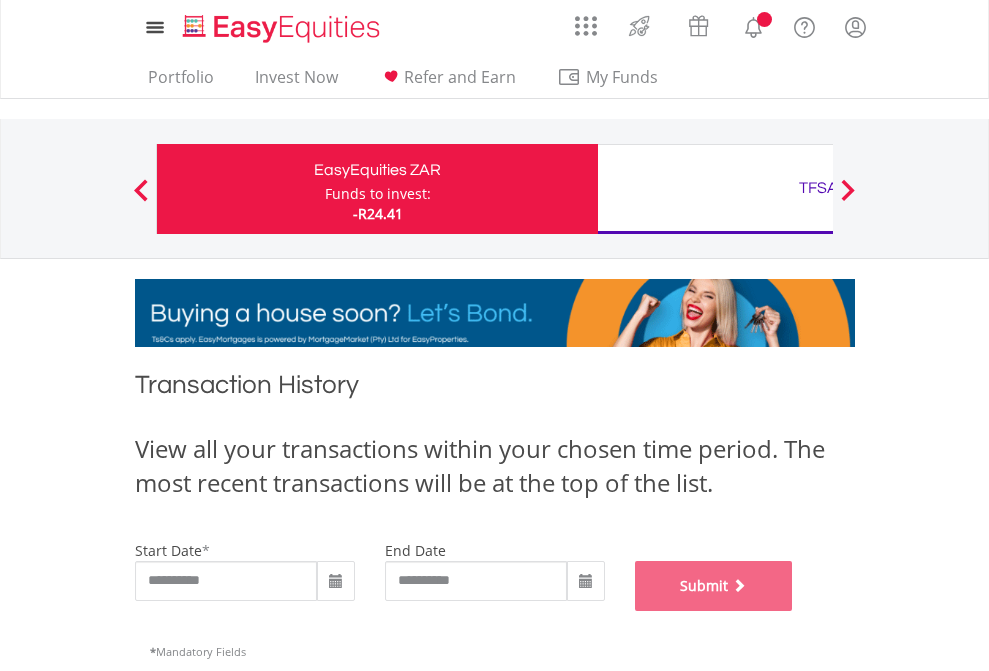 scroll, scrollTop: 811, scrollLeft: 0, axis: vertical 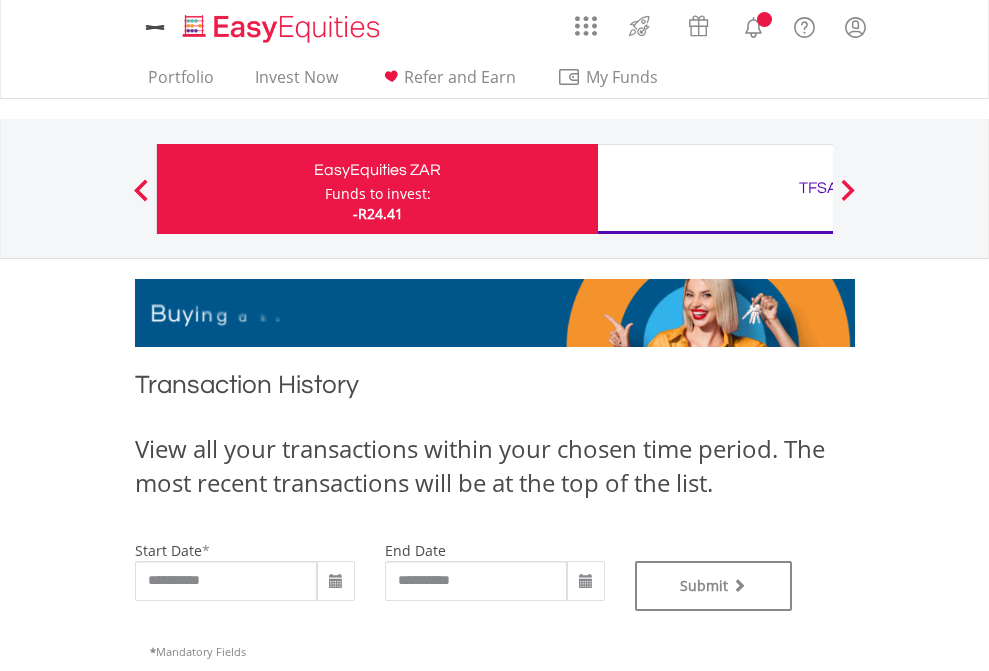 click on "TFSA" at bounding box center (818, 188) 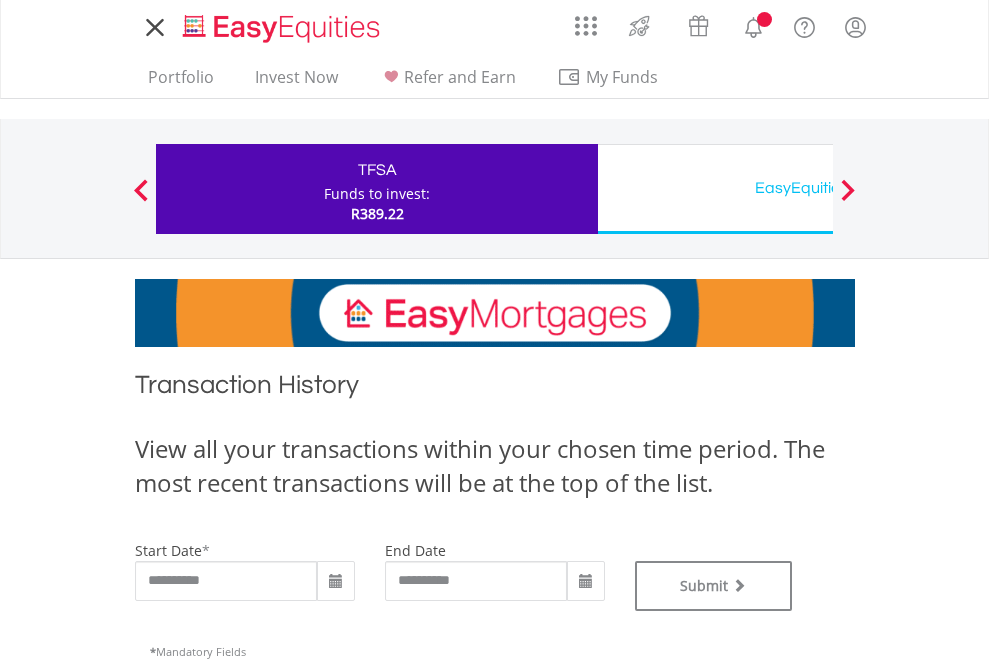 scroll, scrollTop: 0, scrollLeft: 0, axis: both 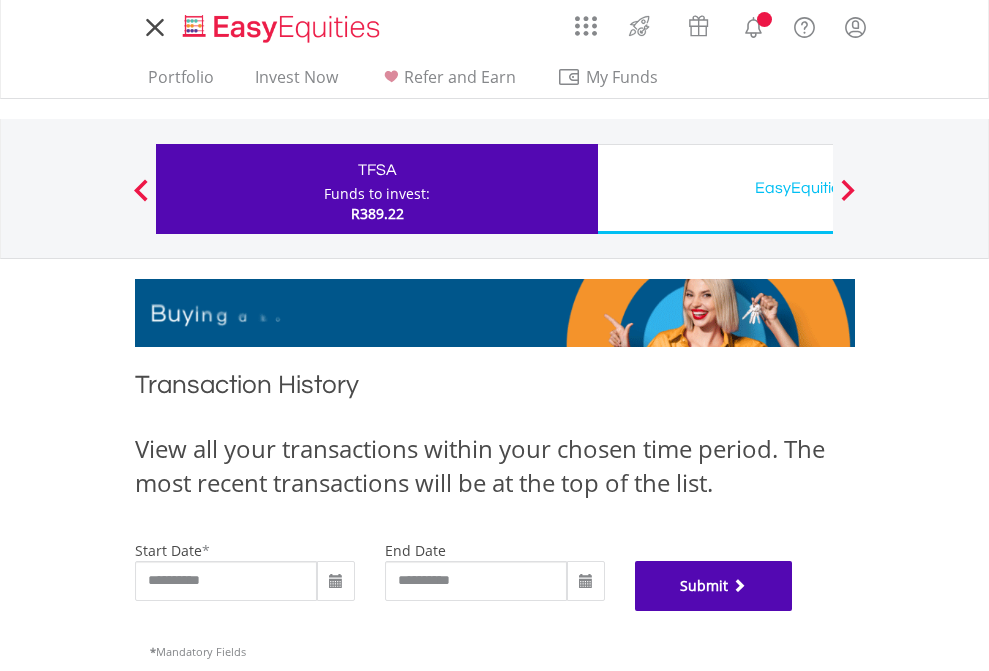 click on "Submit" at bounding box center [714, 586] 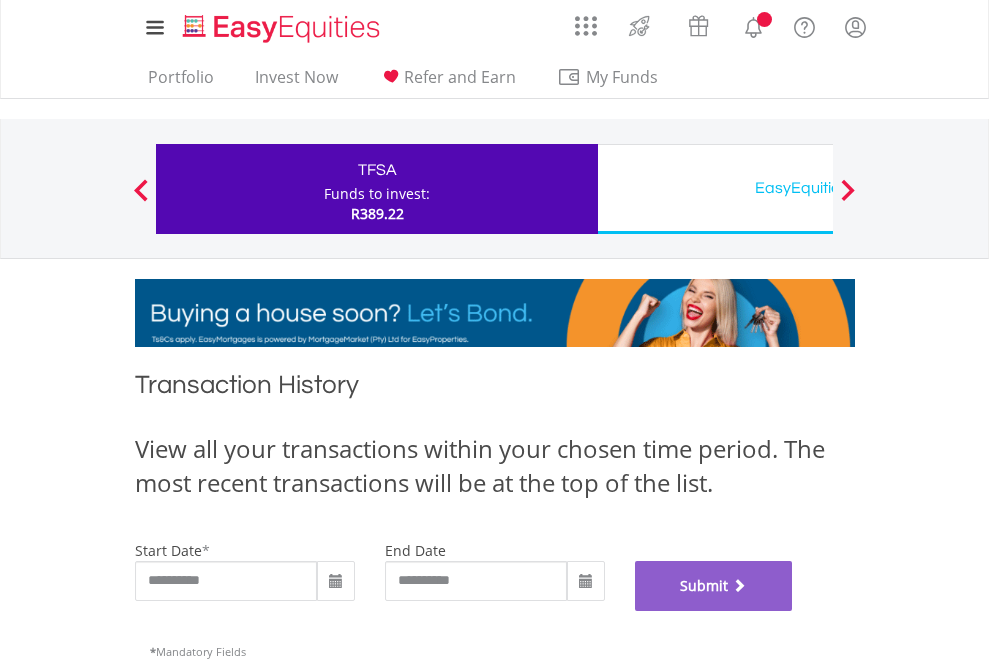 scroll, scrollTop: 811, scrollLeft: 0, axis: vertical 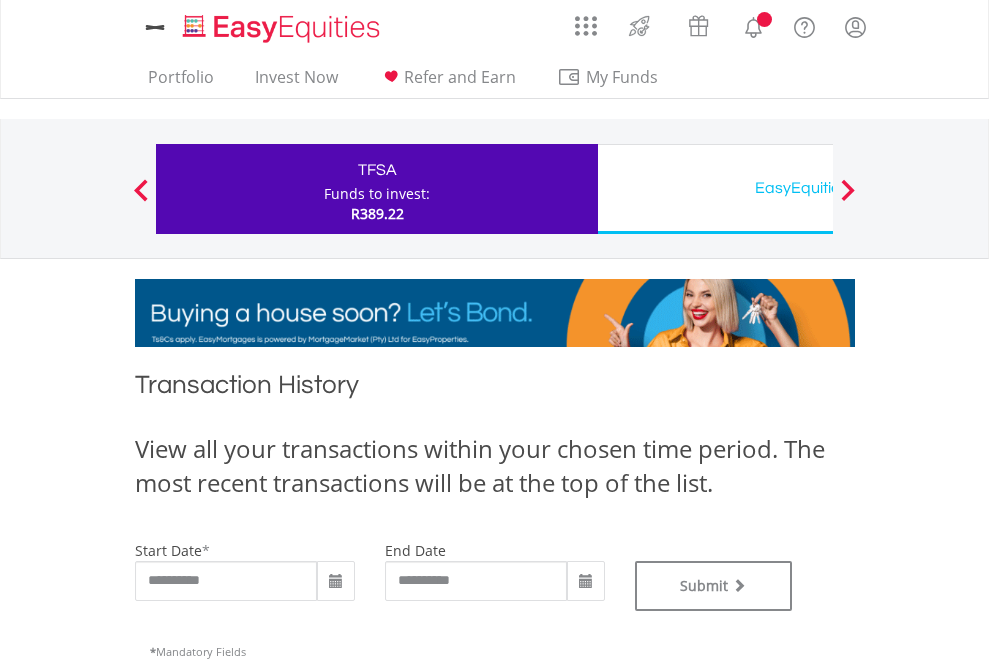 click on "EasyEquities USD" at bounding box center [818, 188] 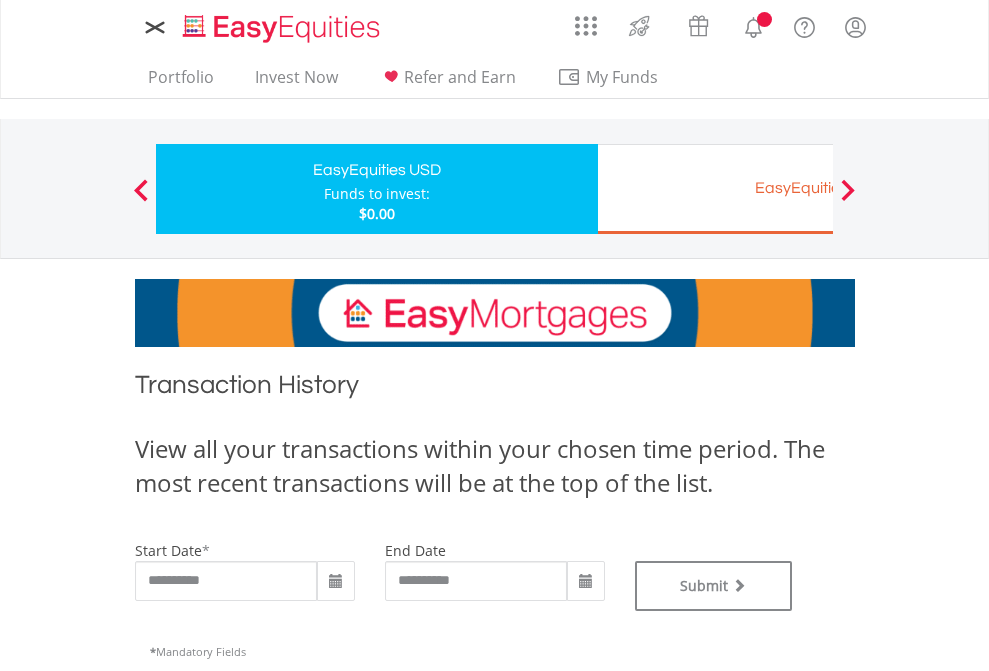 scroll, scrollTop: 0, scrollLeft: 0, axis: both 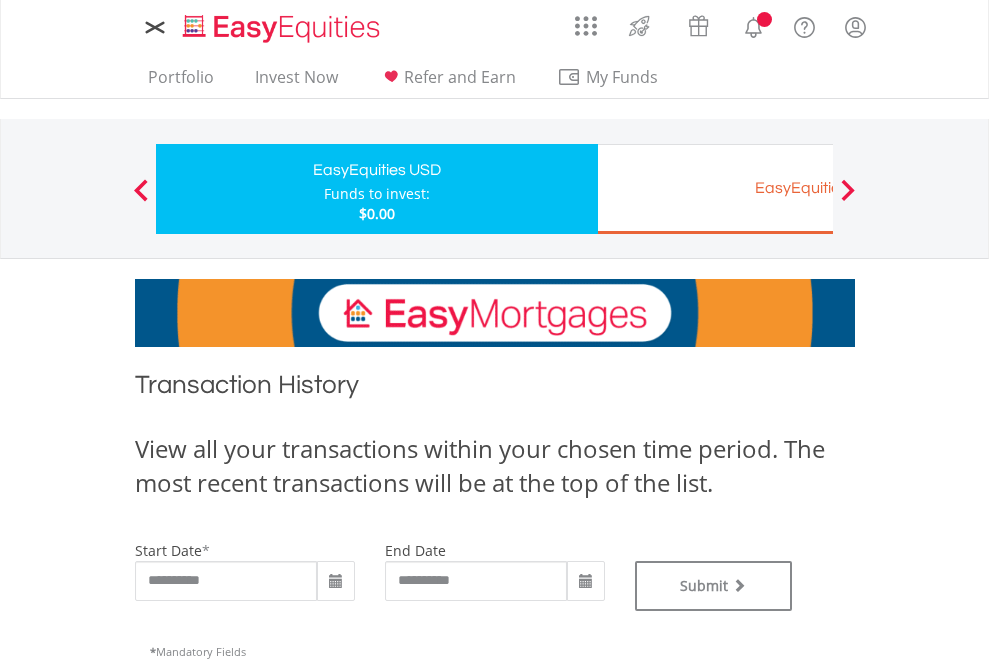 type on "**********" 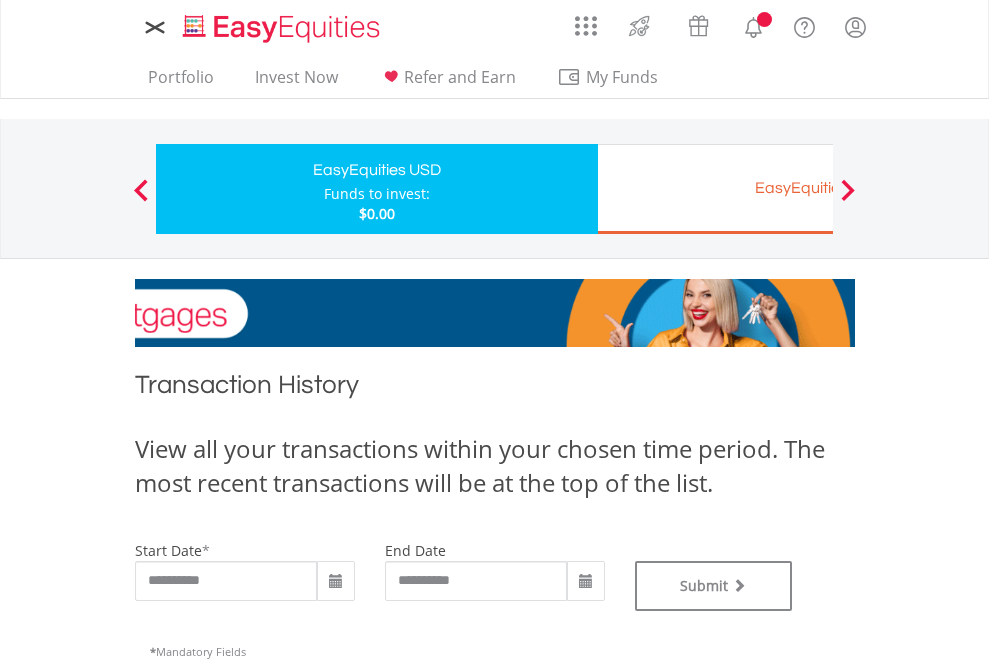 type on "**********" 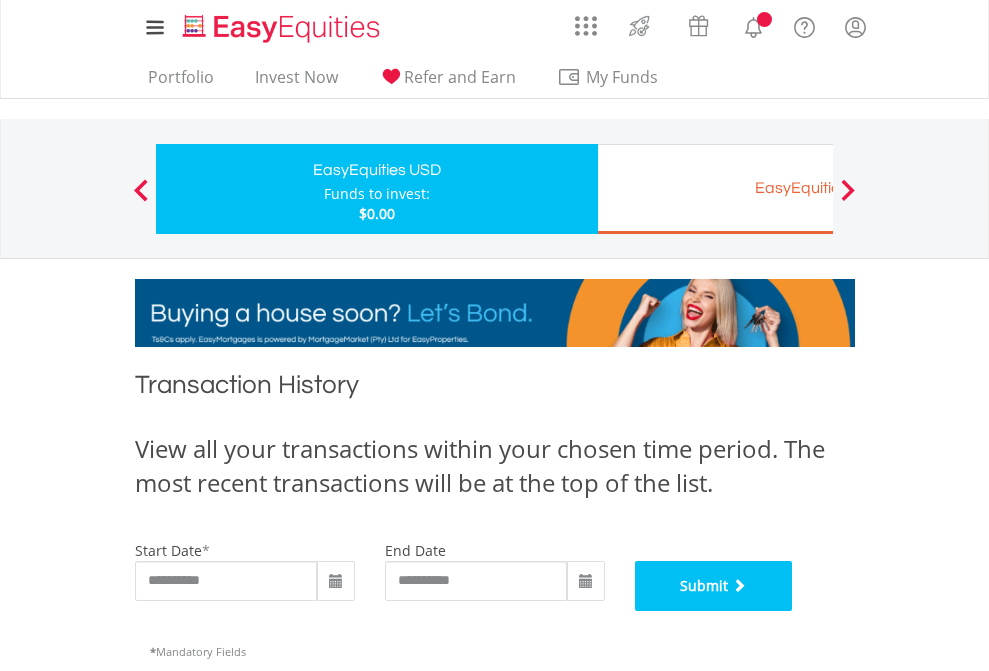 click on "Submit" at bounding box center [714, 586] 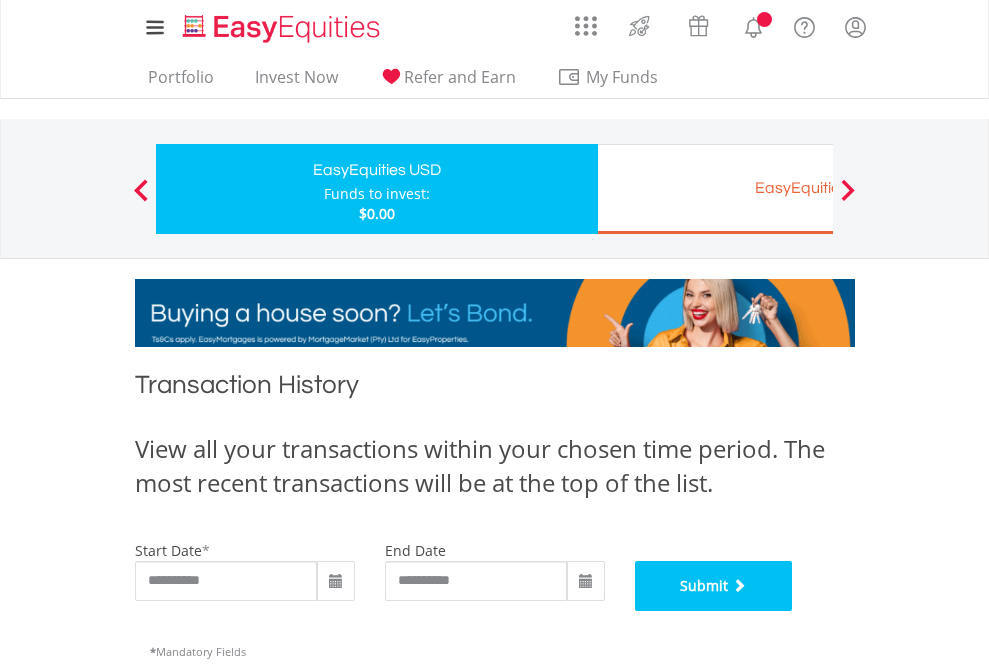 scroll, scrollTop: 811, scrollLeft: 0, axis: vertical 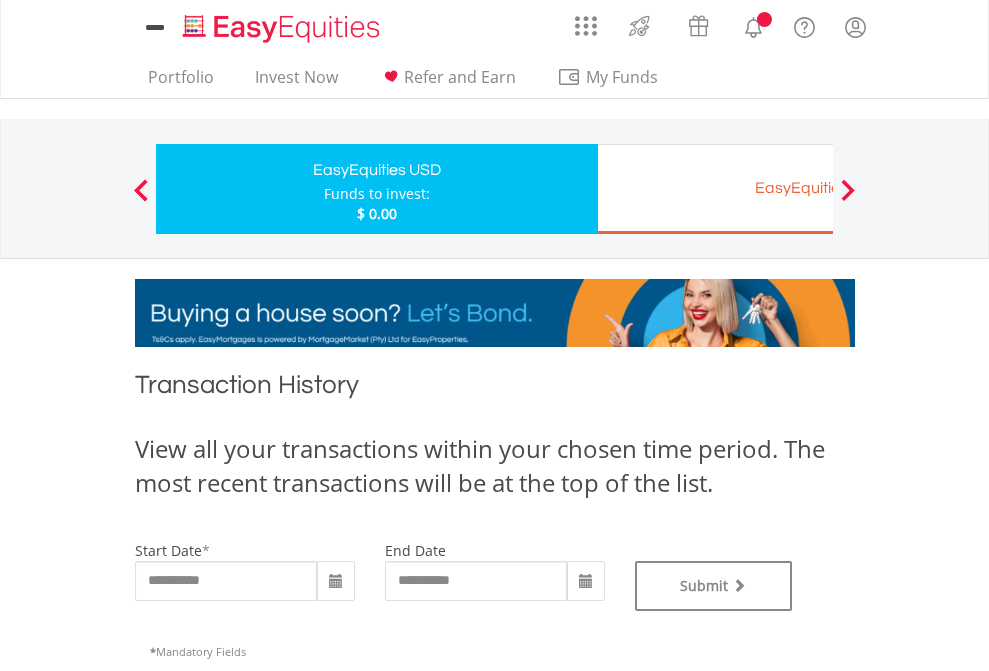 click on "EasyEquities EUR" at bounding box center (818, 188) 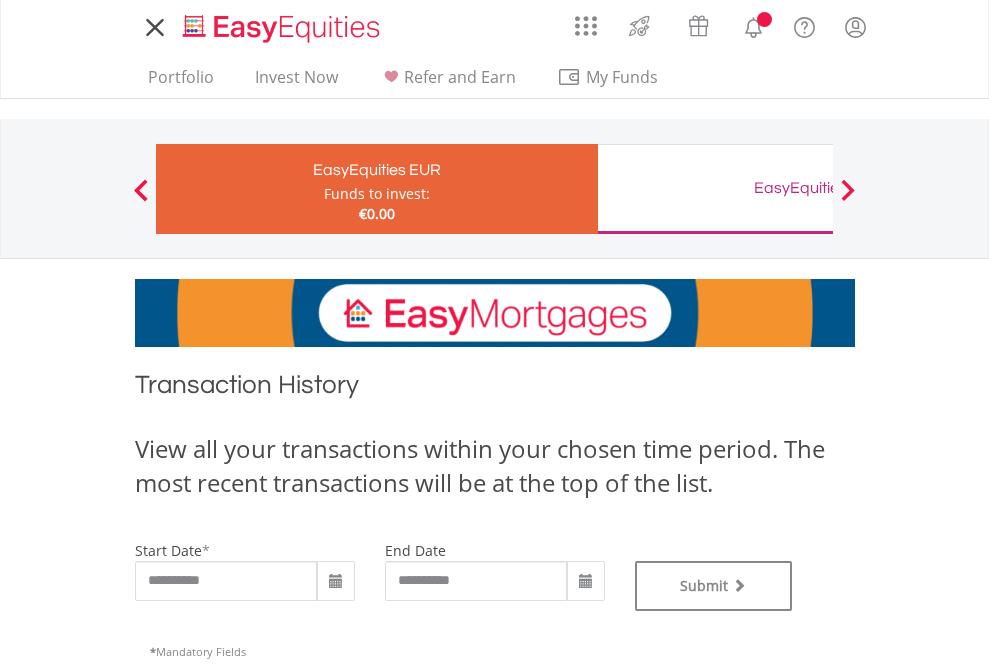 scroll, scrollTop: 0, scrollLeft: 0, axis: both 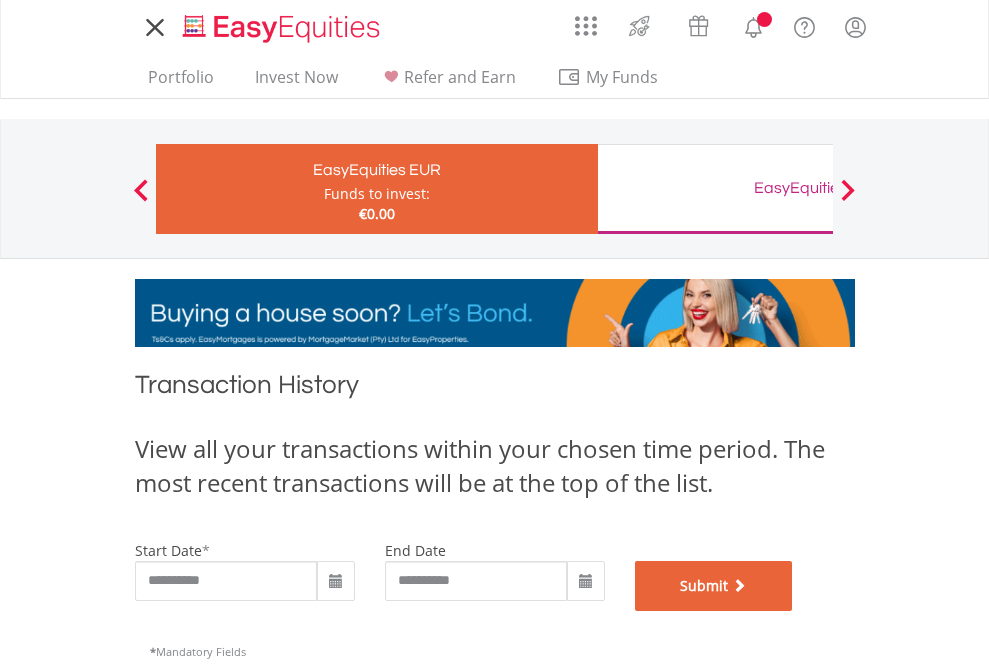 click on "Submit" at bounding box center (714, 586) 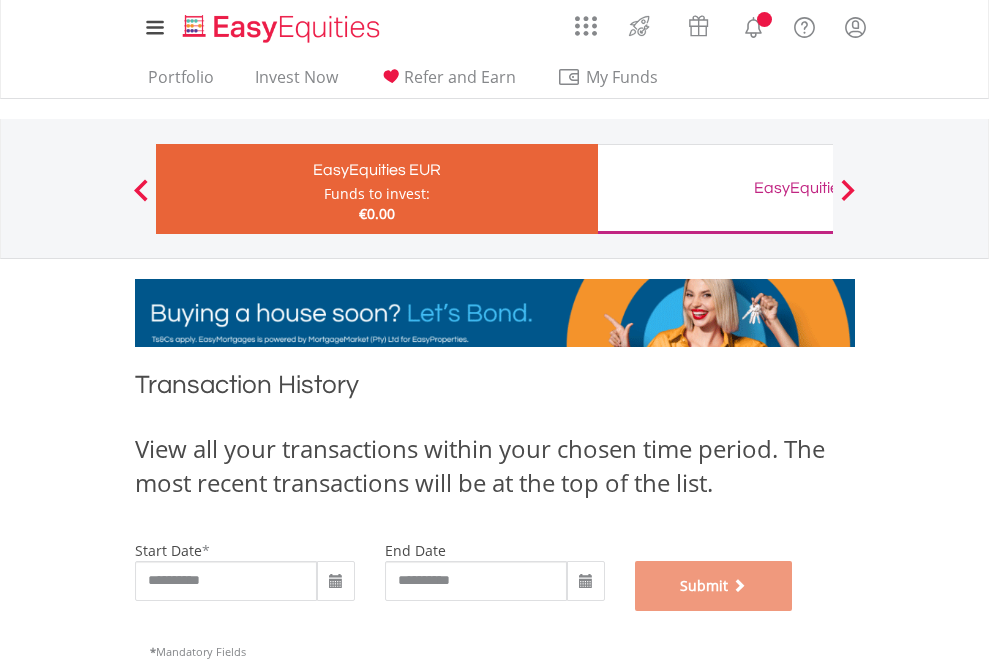 scroll, scrollTop: 811, scrollLeft: 0, axis: vertical 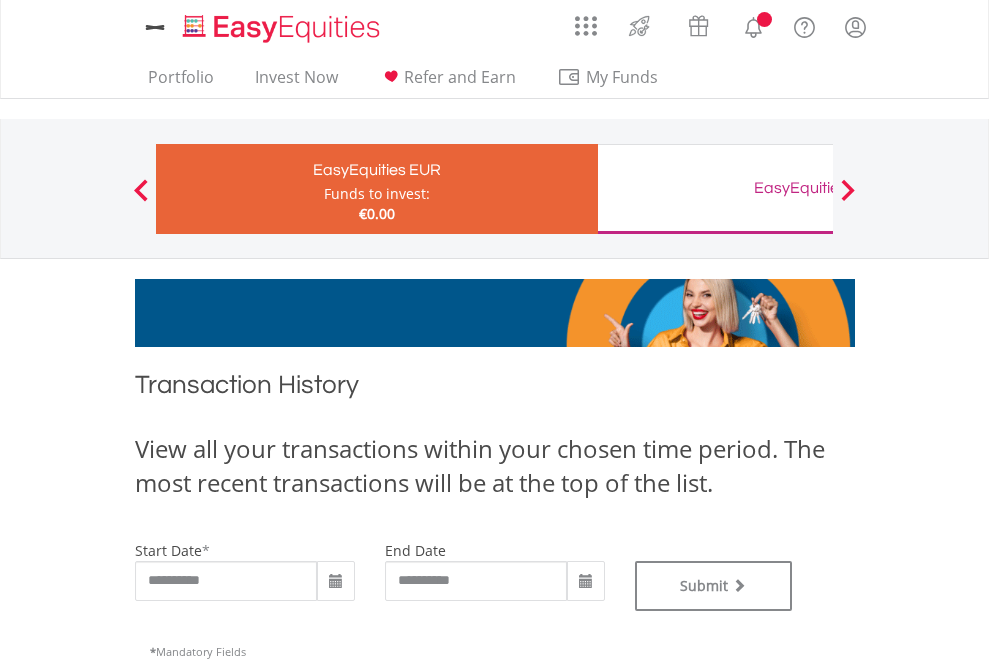 click on "EasyEquities GBP" at bounding box center [818, 188] 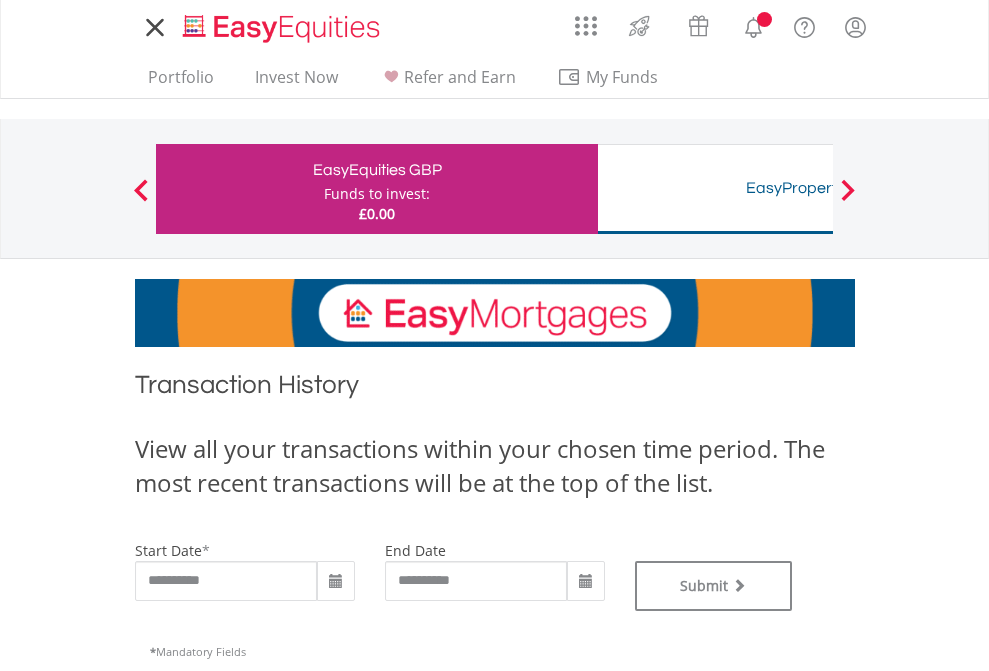 scroll, scrollTop: 0, scrollLeft: 0, axis: both 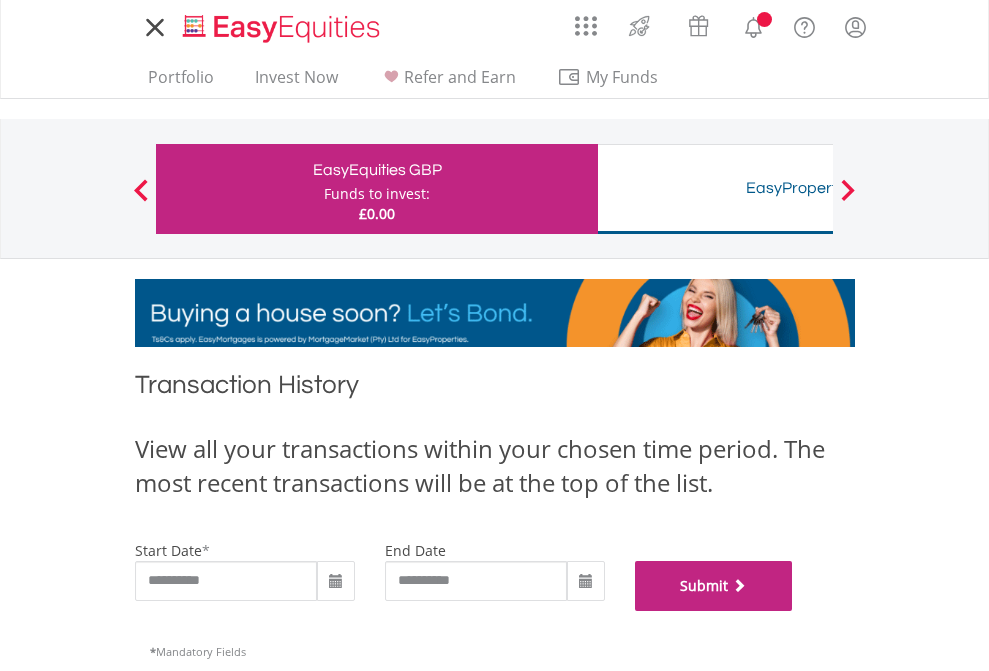 click on "Submit" at bounding box center [714, 586] 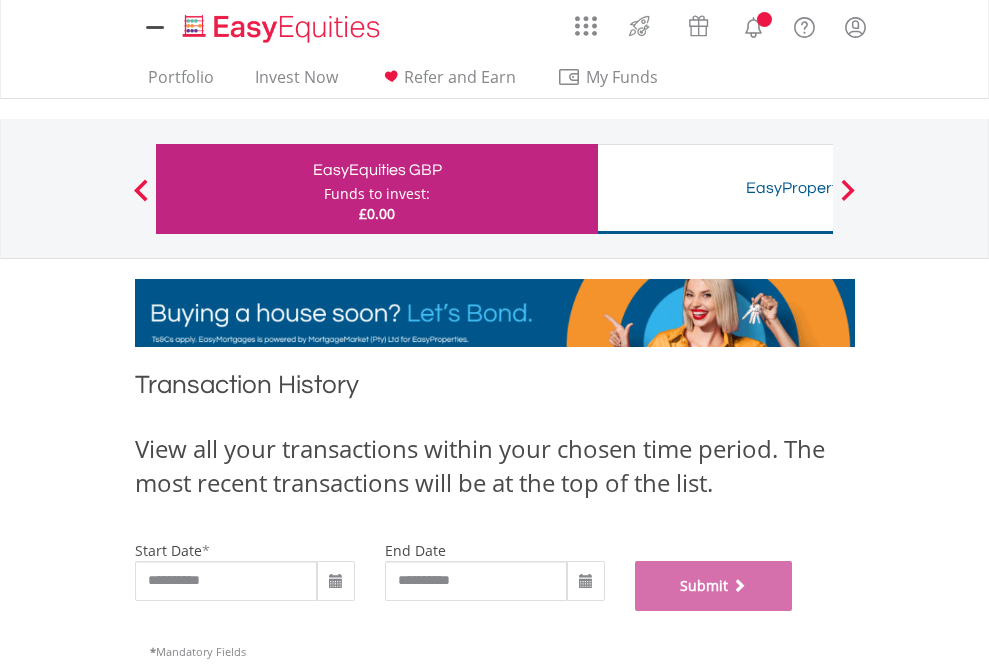 scroll, scrollTop: 811, scrollLeft: 0, axis: vertical 